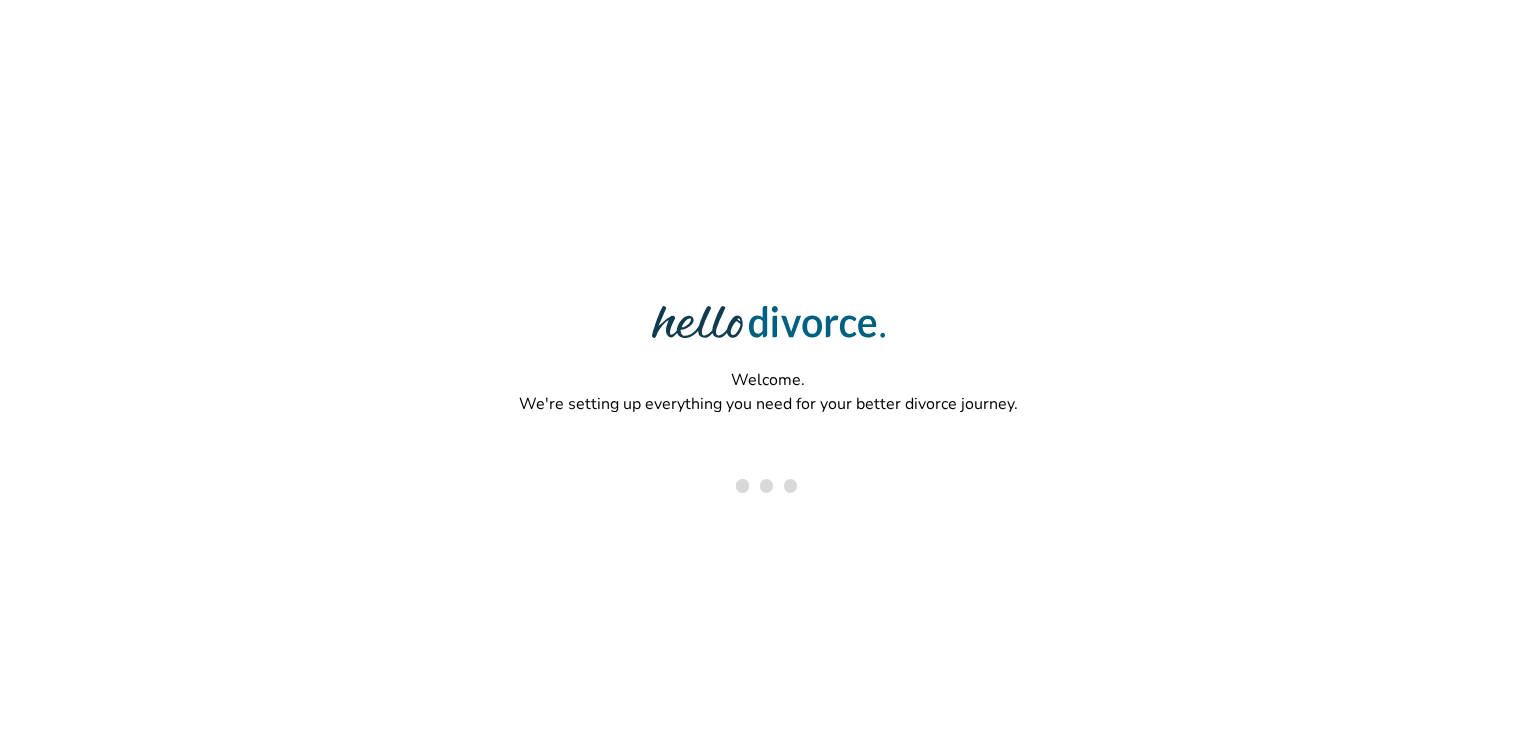 scroll, scrollTop: 0, scrollLeft: 0, axis: both 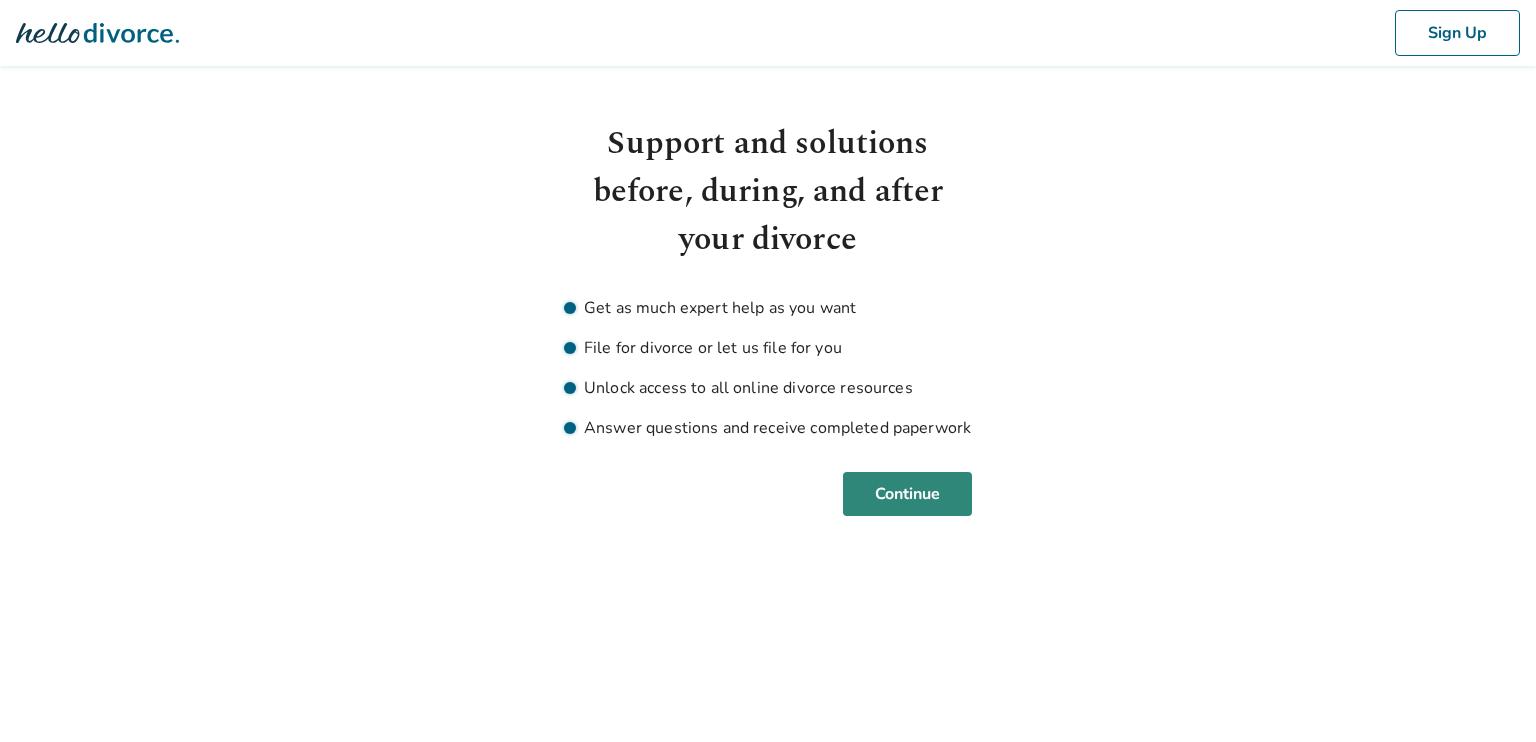 click on "Continue" at bounding box center [907, 494] 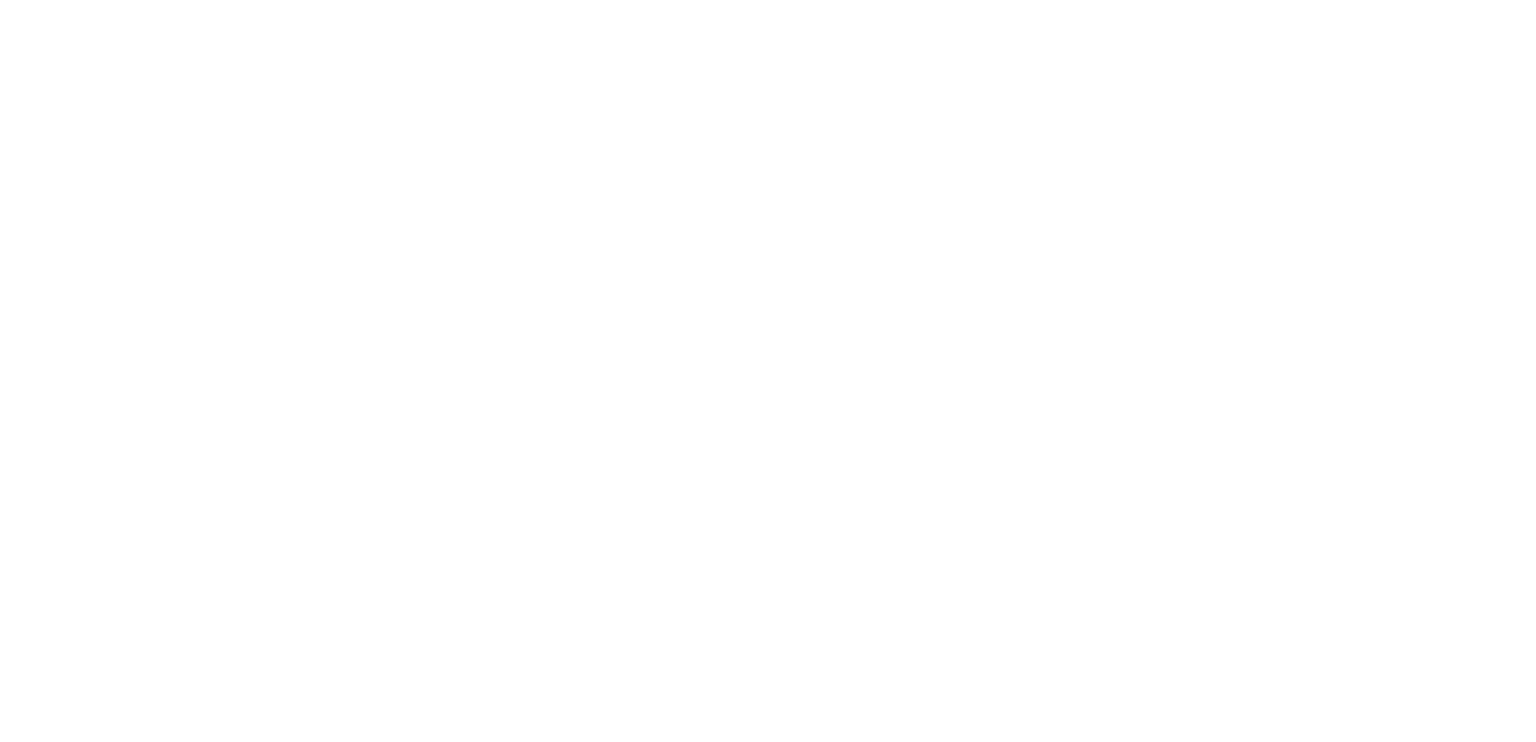 scroll, scrollTop: 0, scrollLeft: 0, axis: both 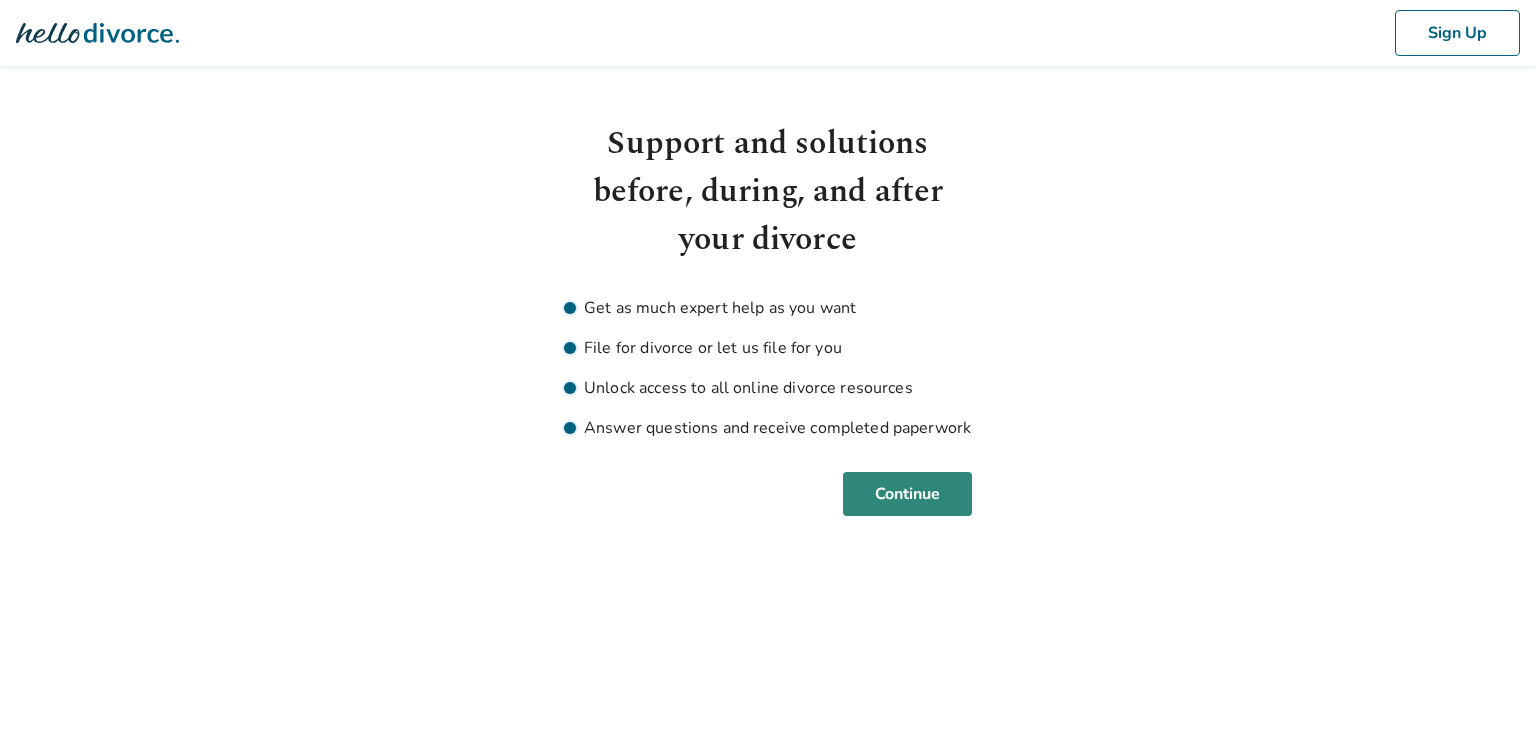 click on "Continue" at bounding box center (907, 494) 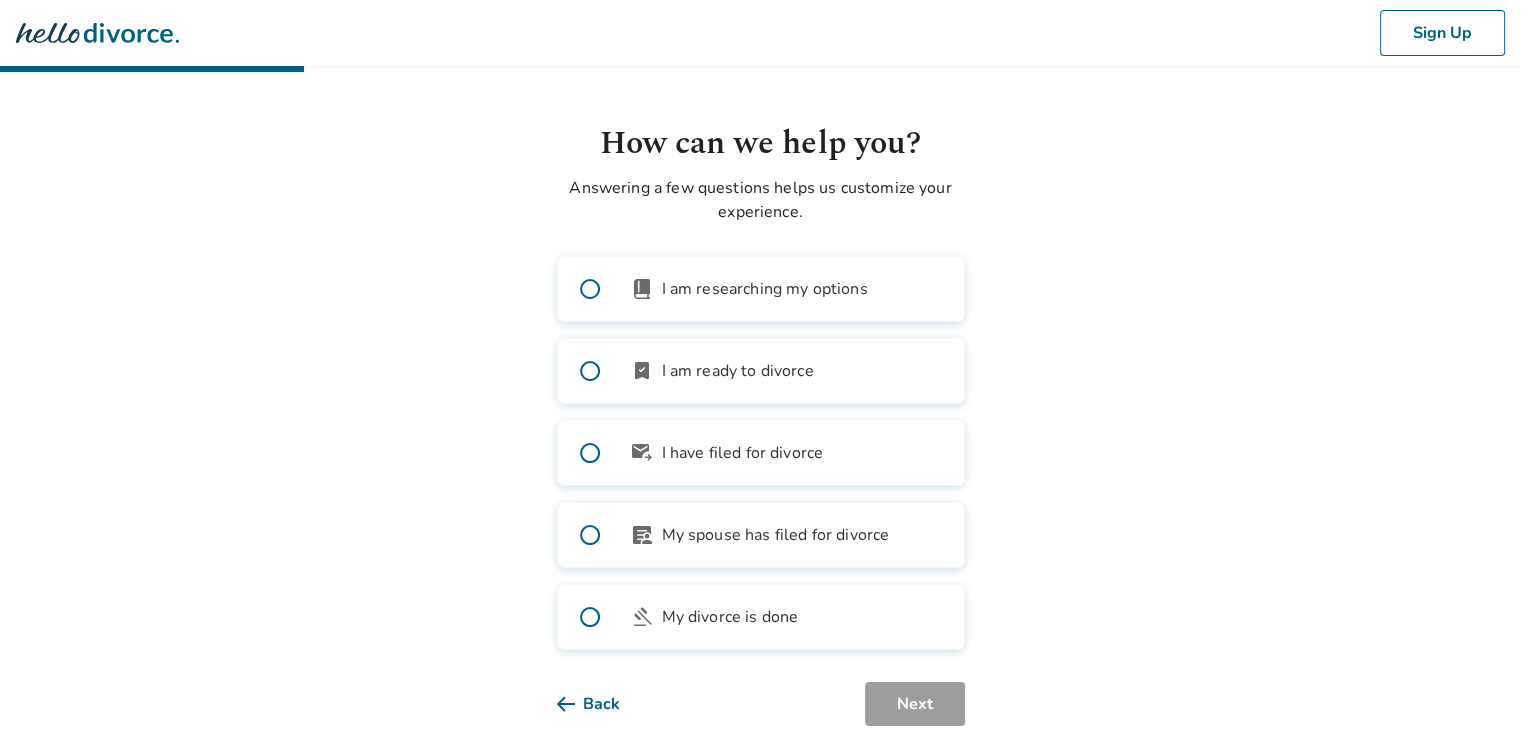 click at bounding box center (590, 371) 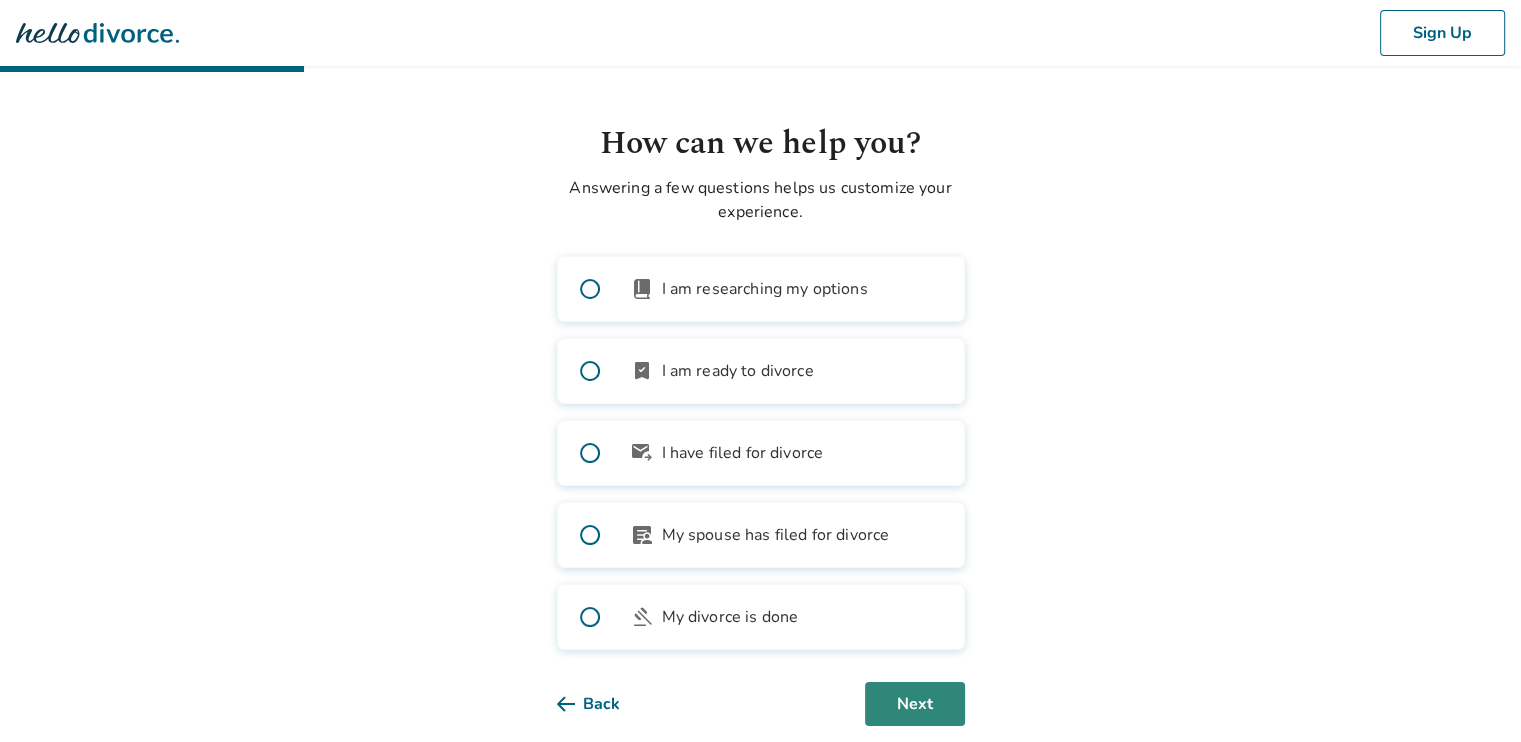 click on "Next" at bounding box center (915, 704) 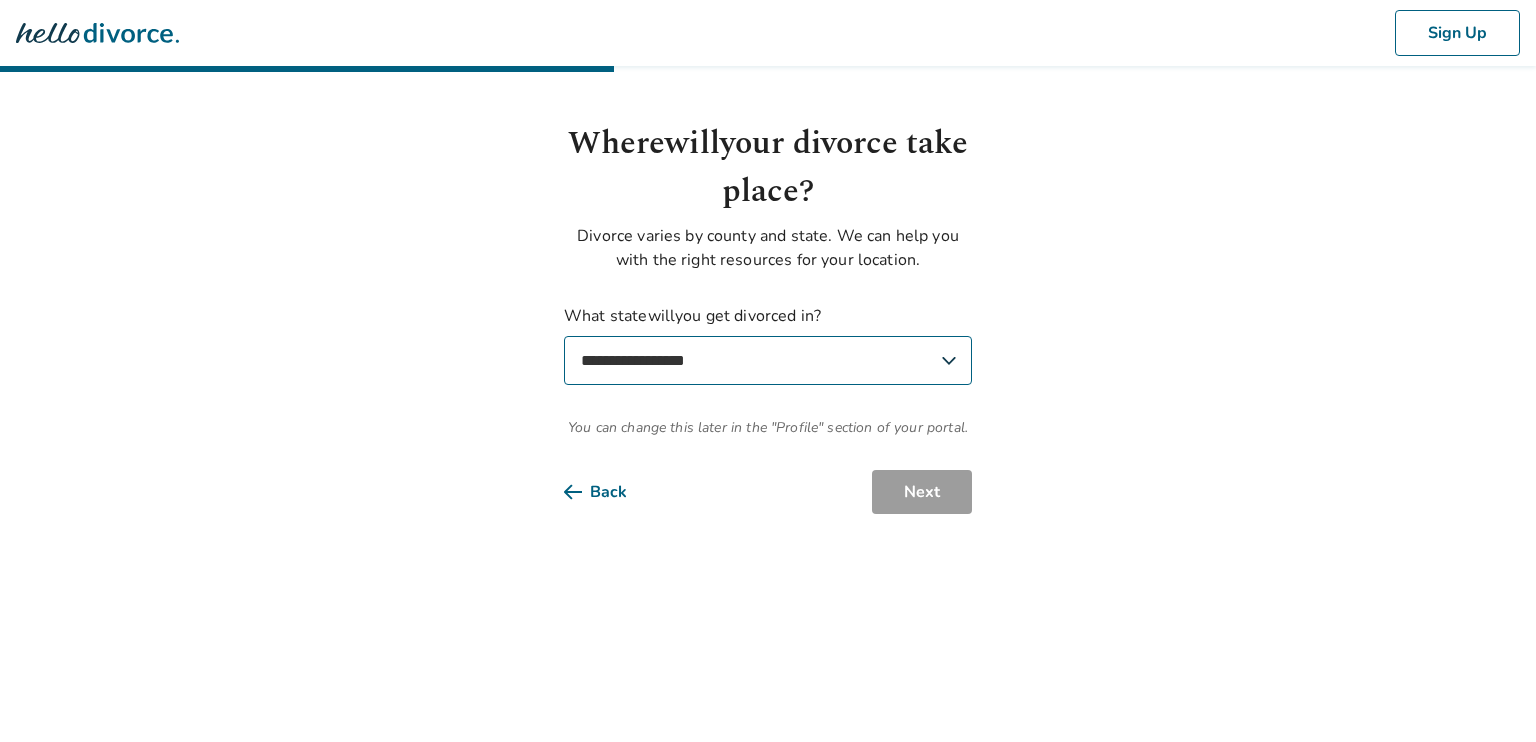 click on "**********" at bounding box center (768, 360) 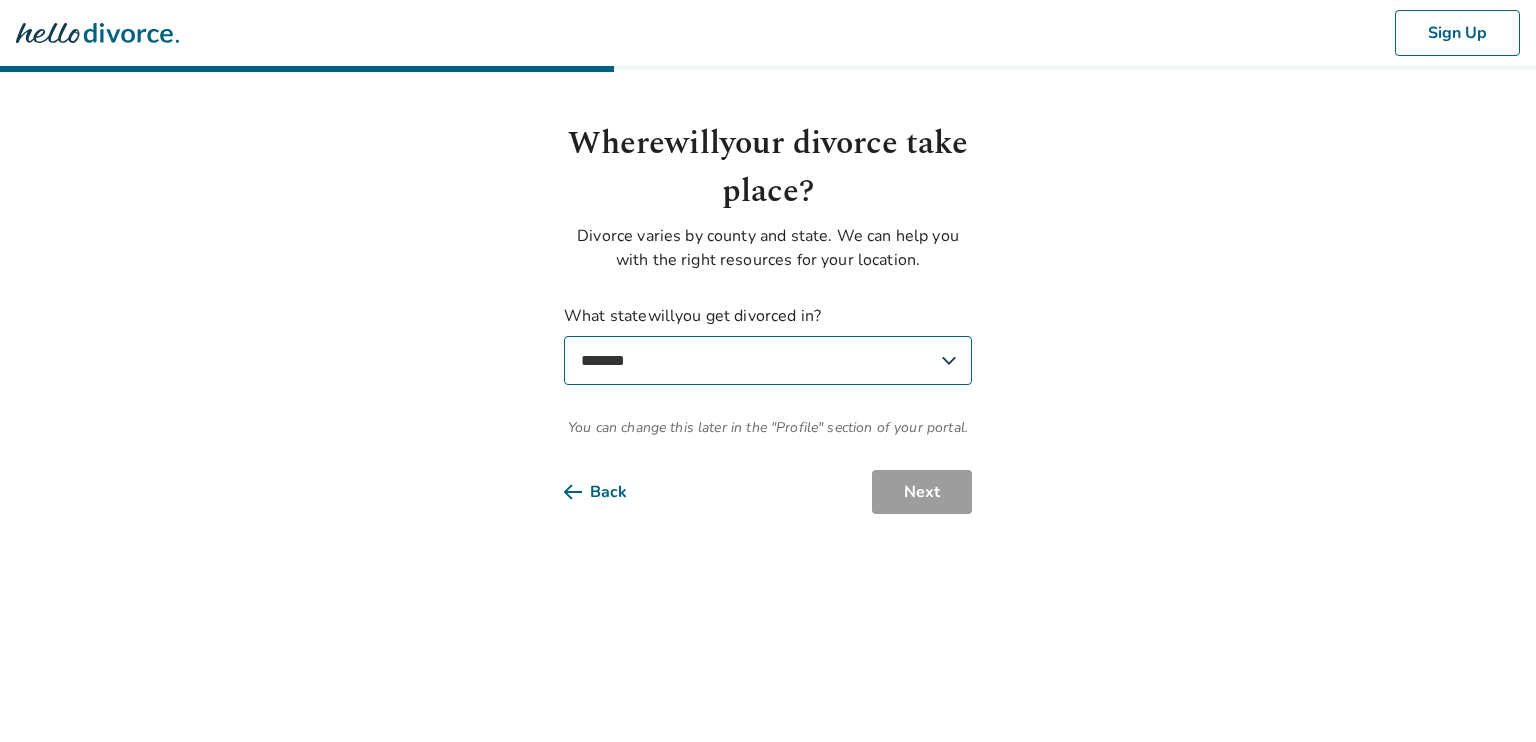 click on "**********" at bounding box center [768, 360] 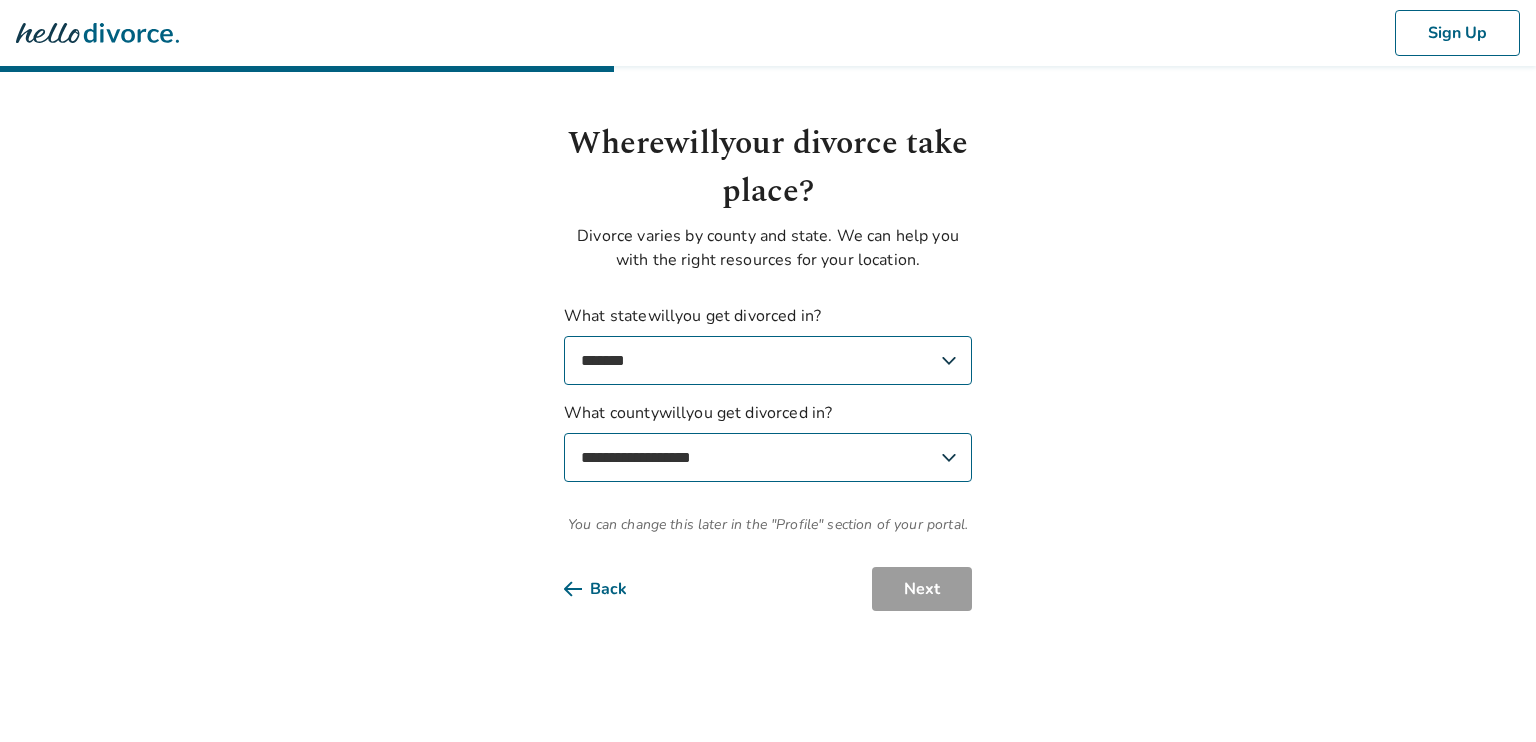 click on "**********" at bounding box center [768, 457] 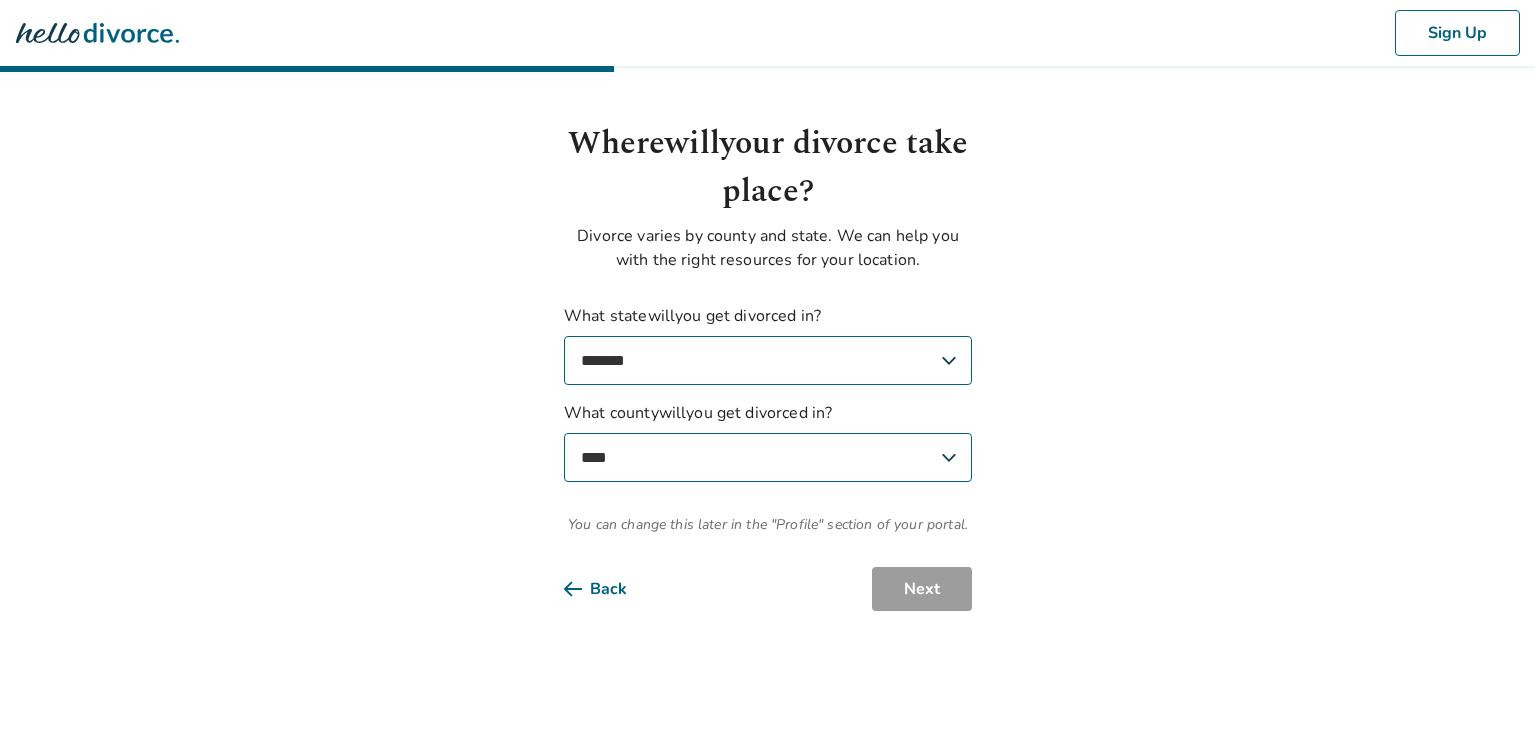 click on "**********" at bounding box center [768, 457] 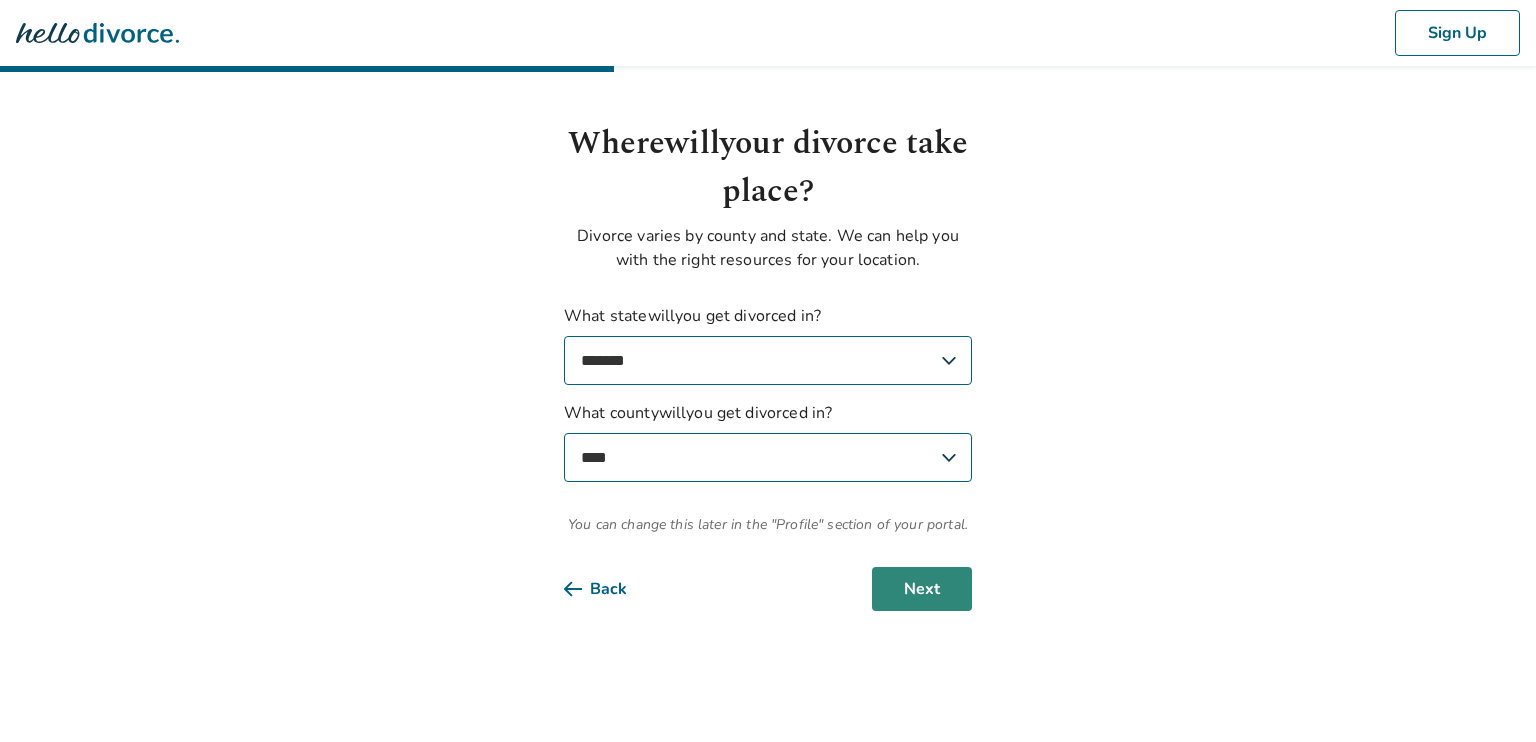click on "Next" at bounding box center [922, 589] 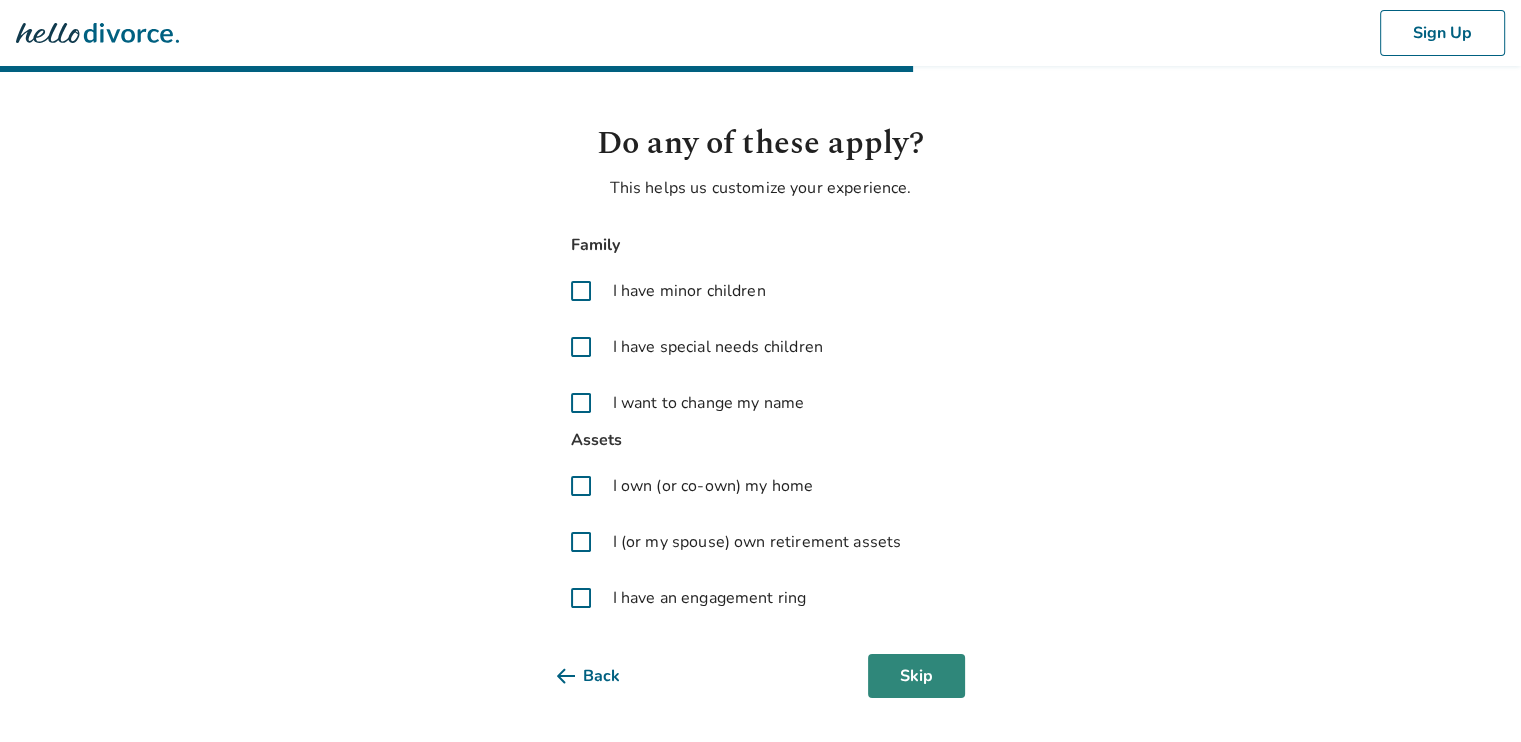 click on "Skip" at bounding box center [916, 676] 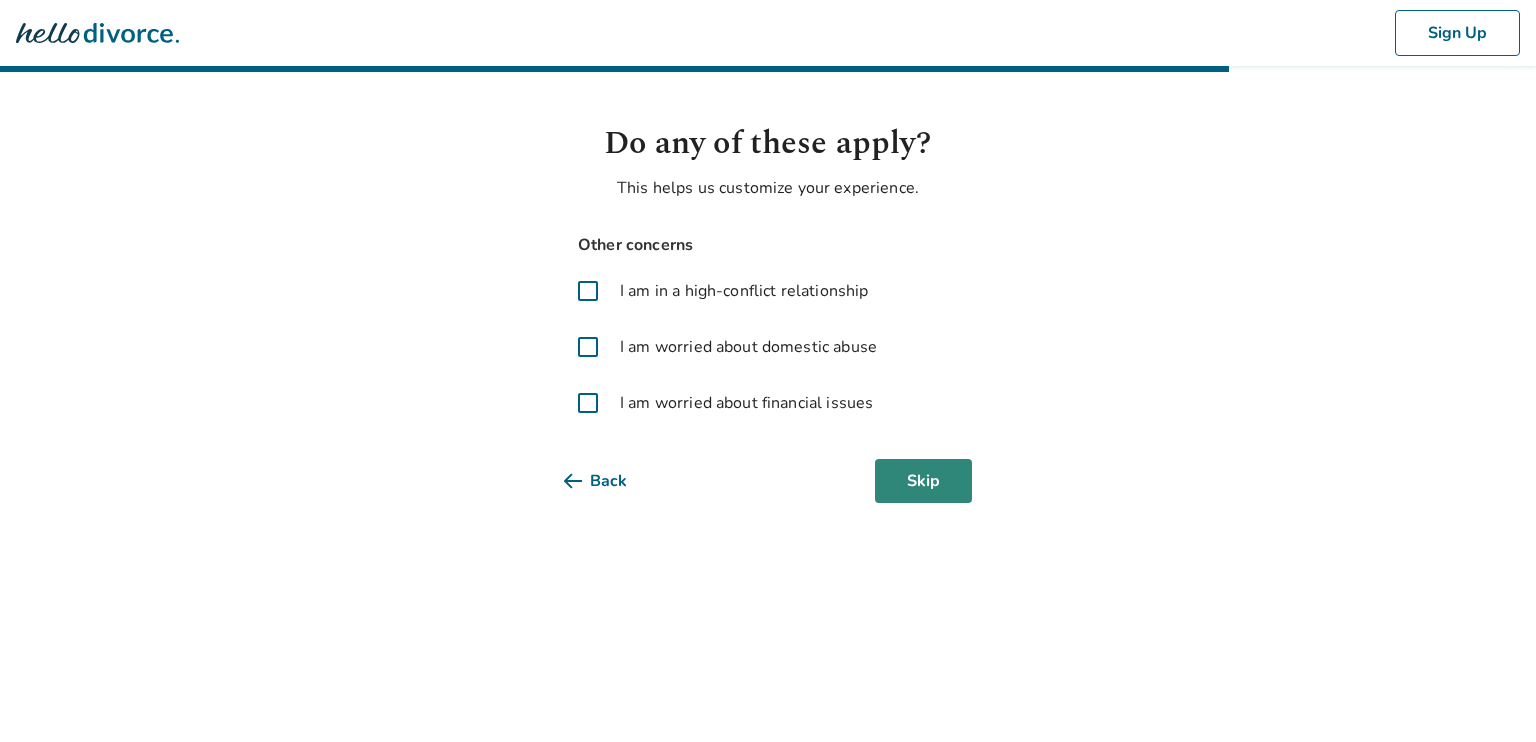 click on "Skip" at bounding box center [923, 481] 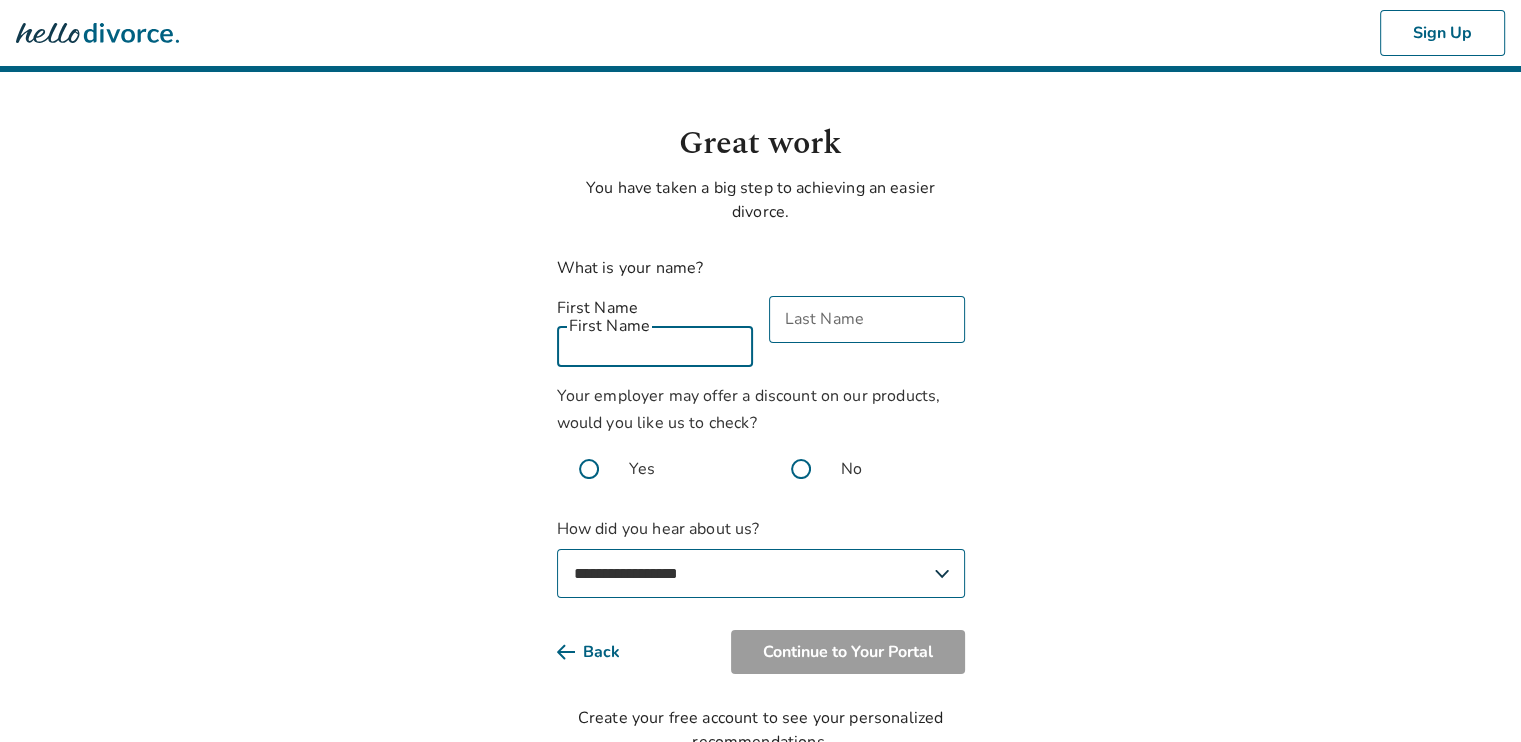 click on "First Name" at bounding box center [655, 343] 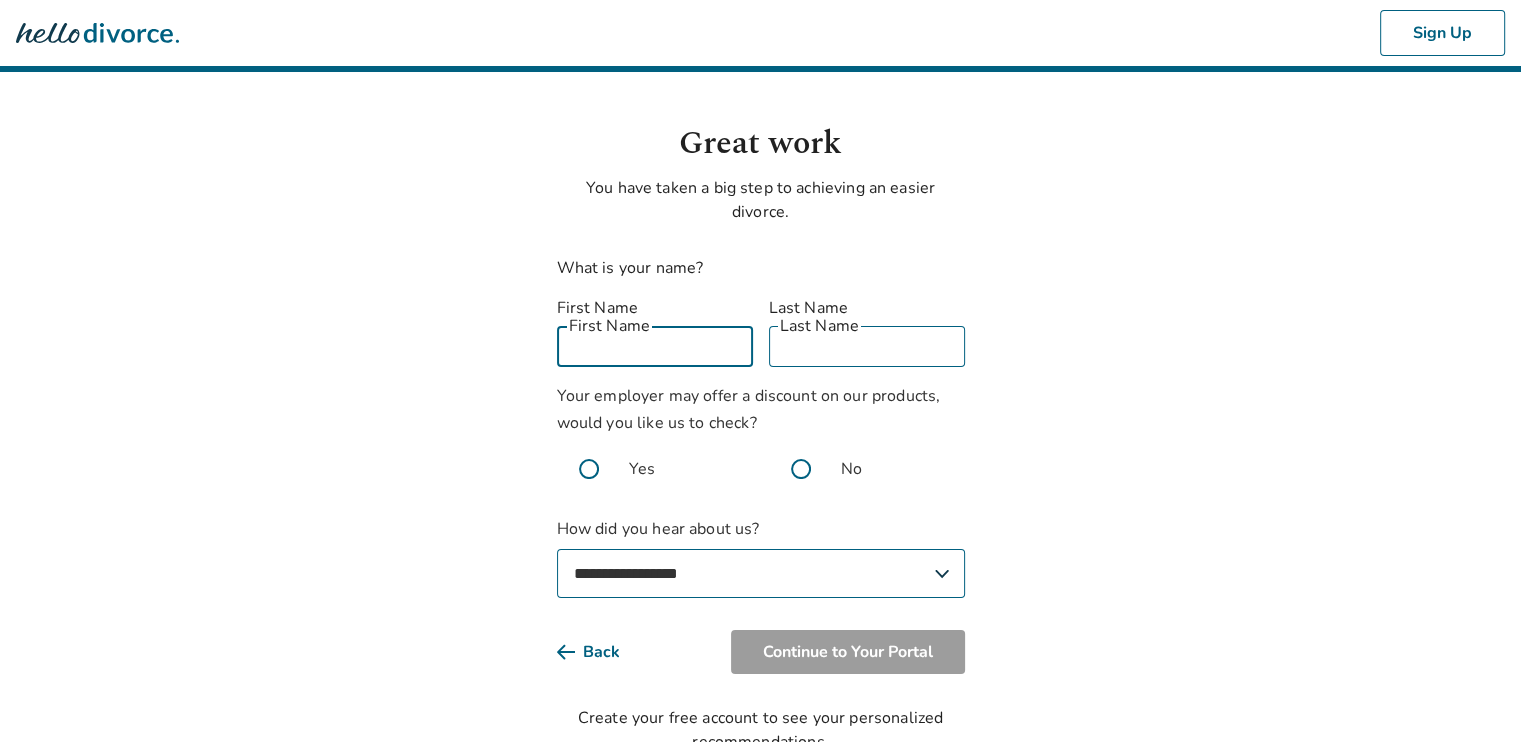 type on "****" 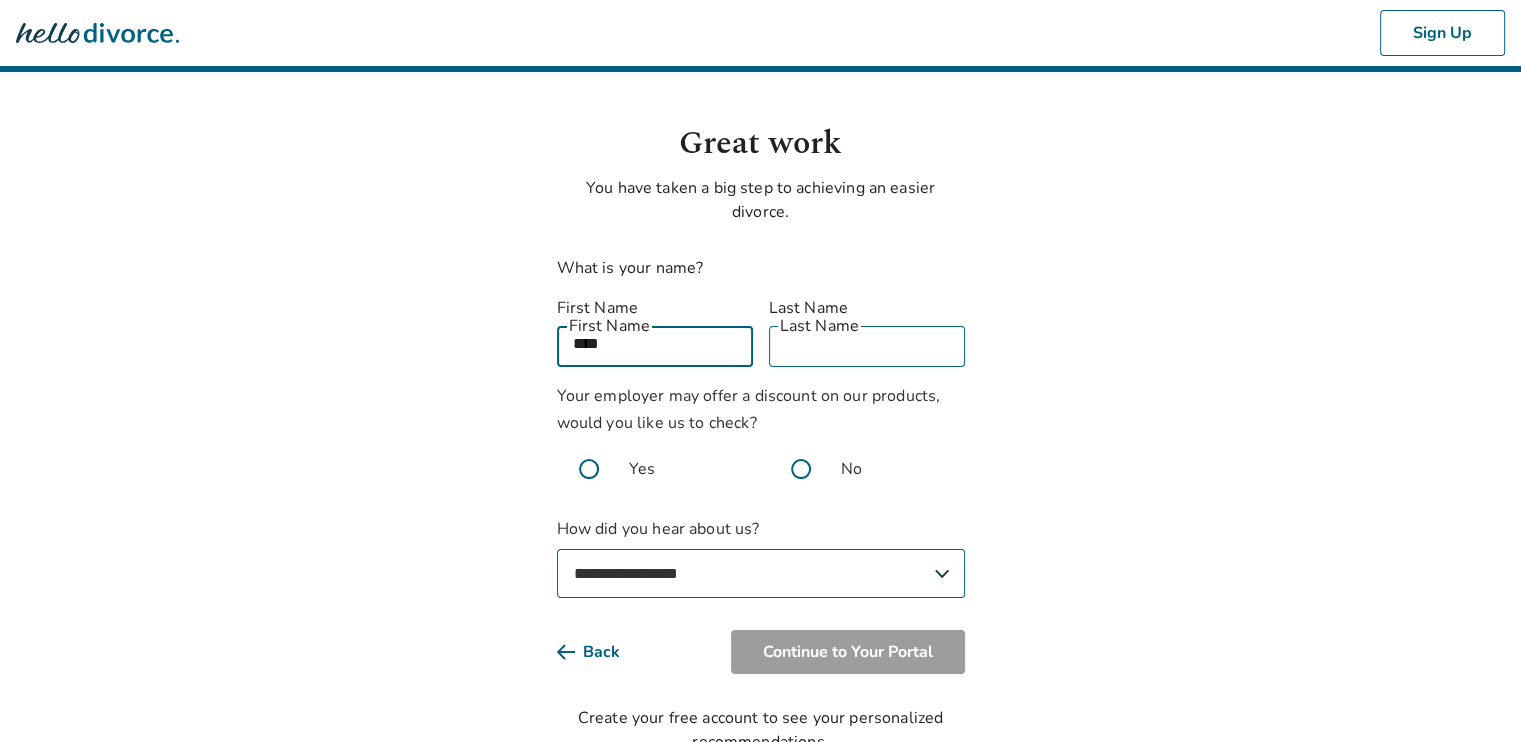 type on "****" 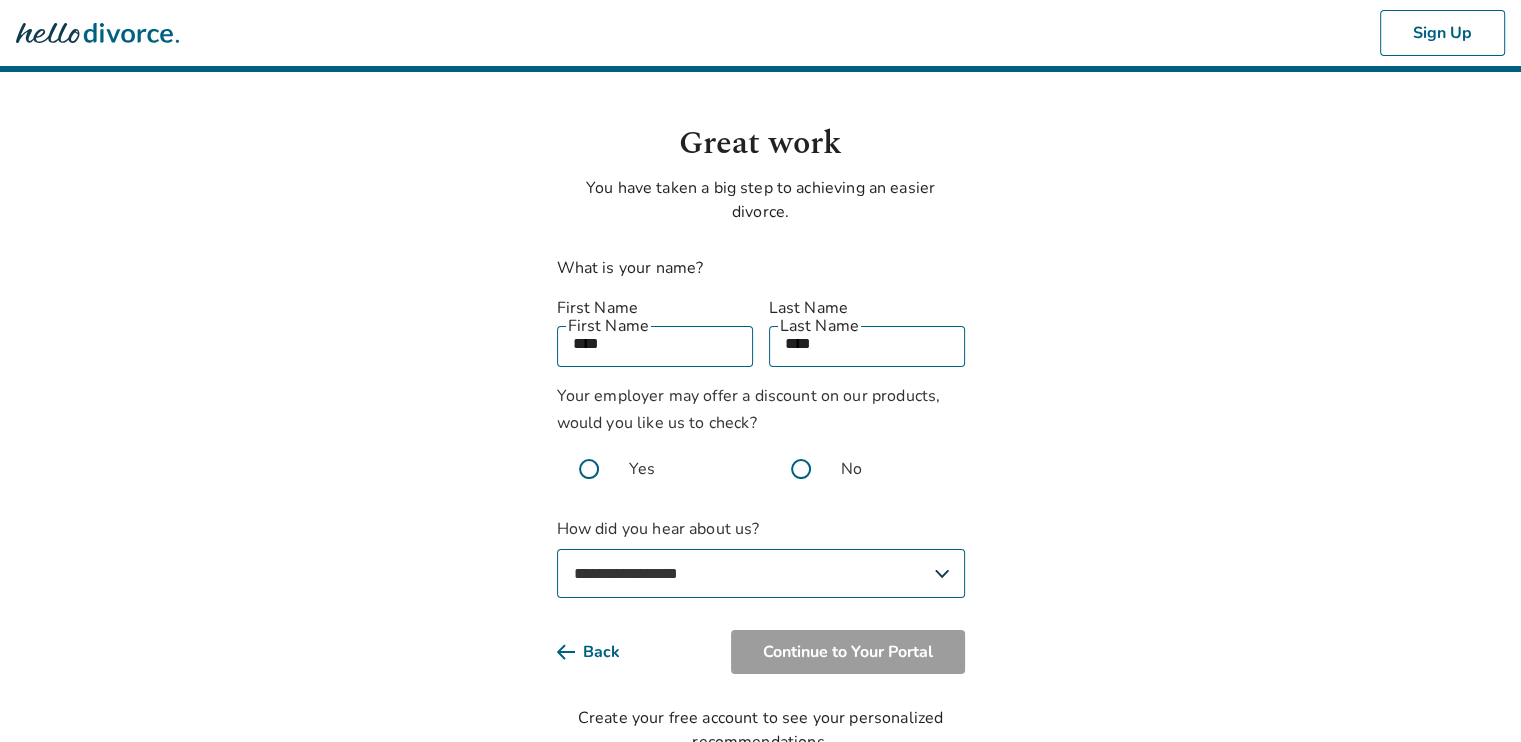 click at bounding box center [589, 469] 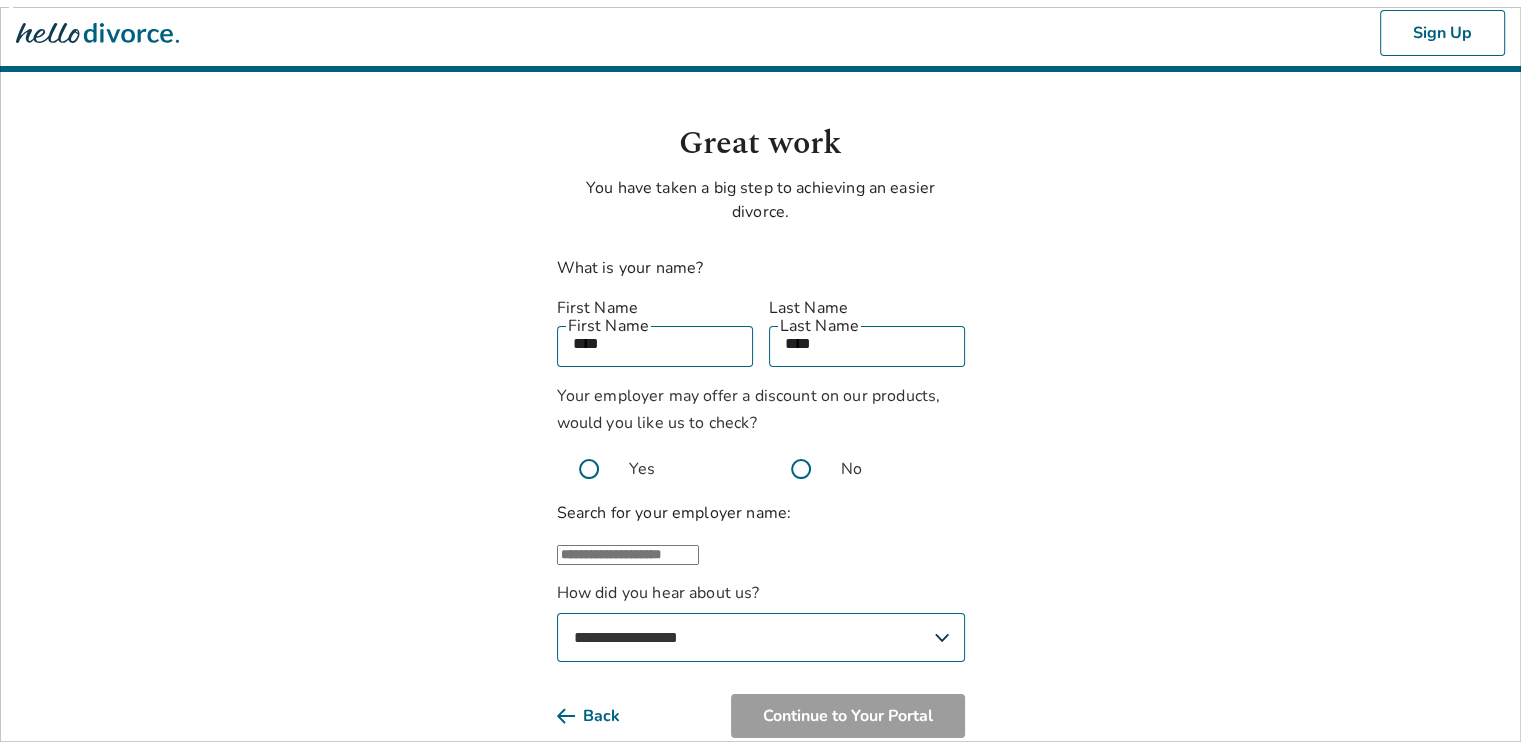 click at bounding box center [628, 555] 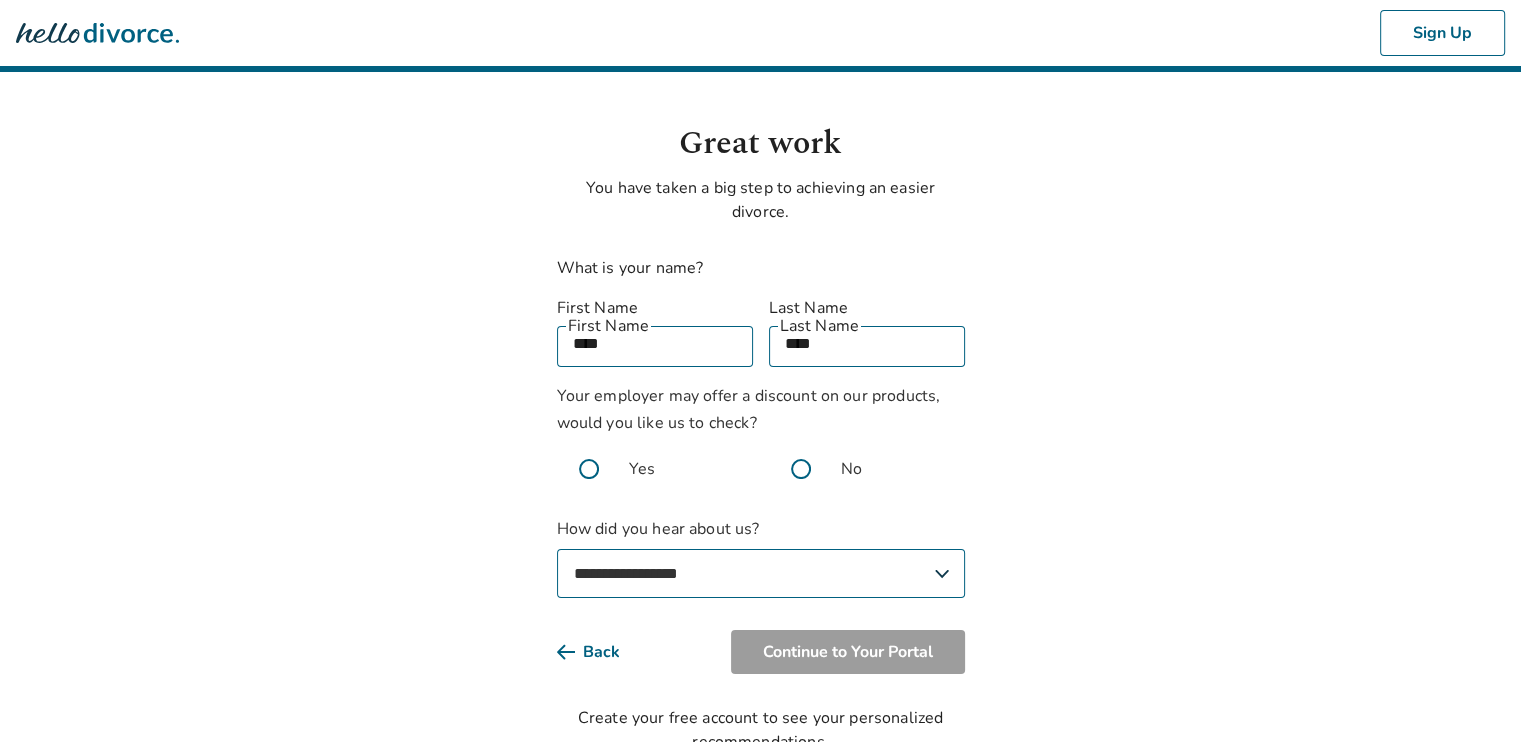 click on "**********" at bounding box center [761, 573] 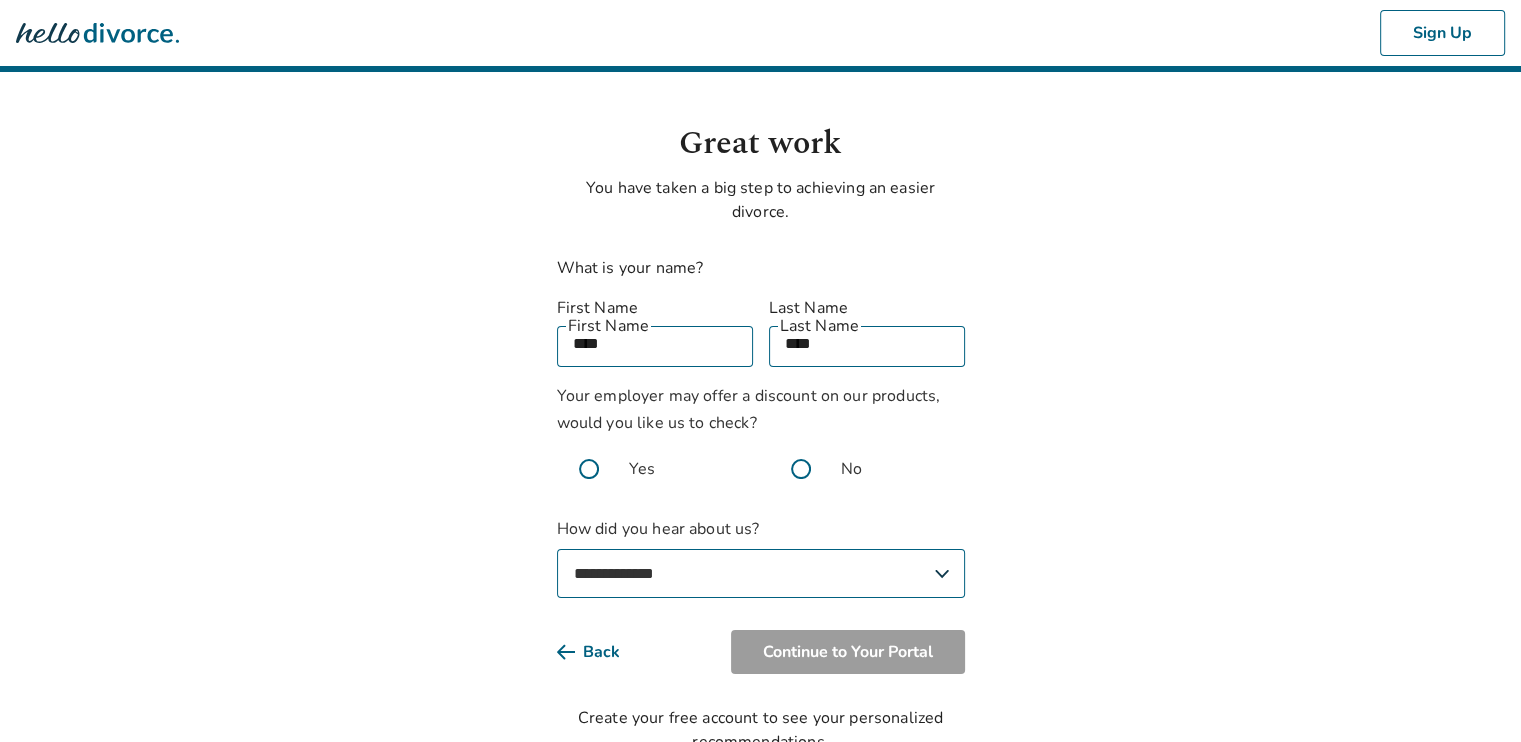 click on "**********" at bounding box center [761, 573] 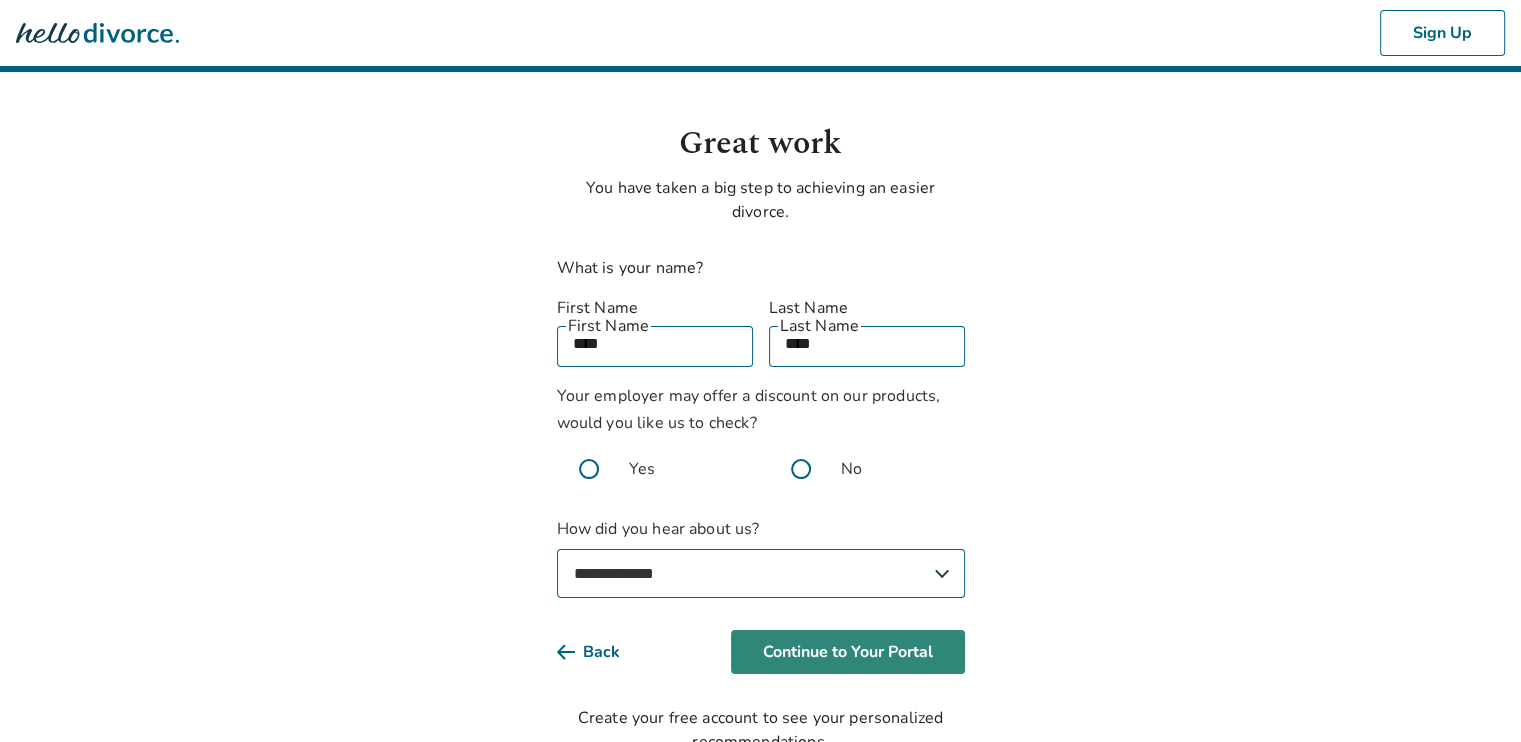 click on "Continue to Your Portal" at bounding box center (848, 652) 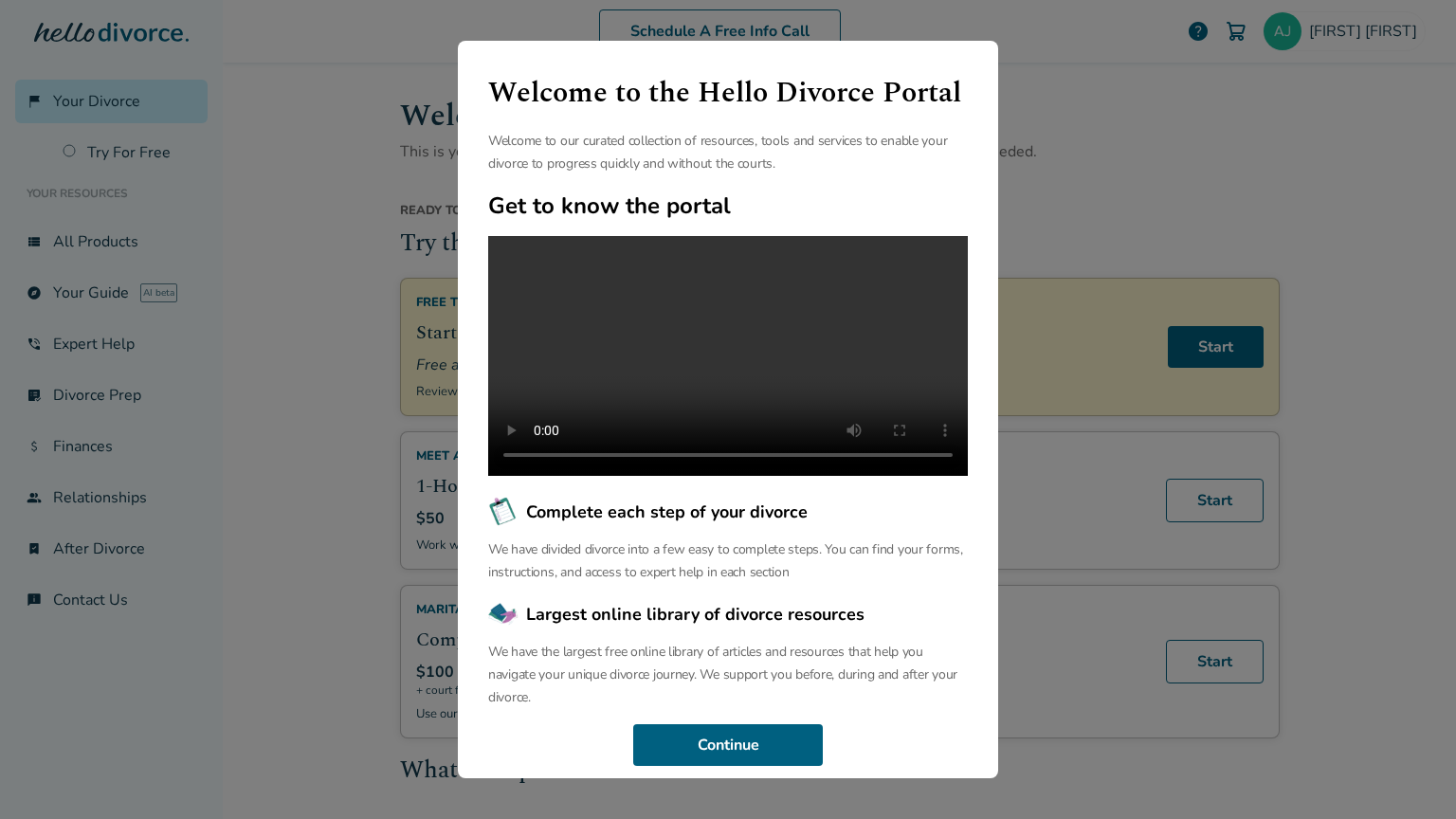type 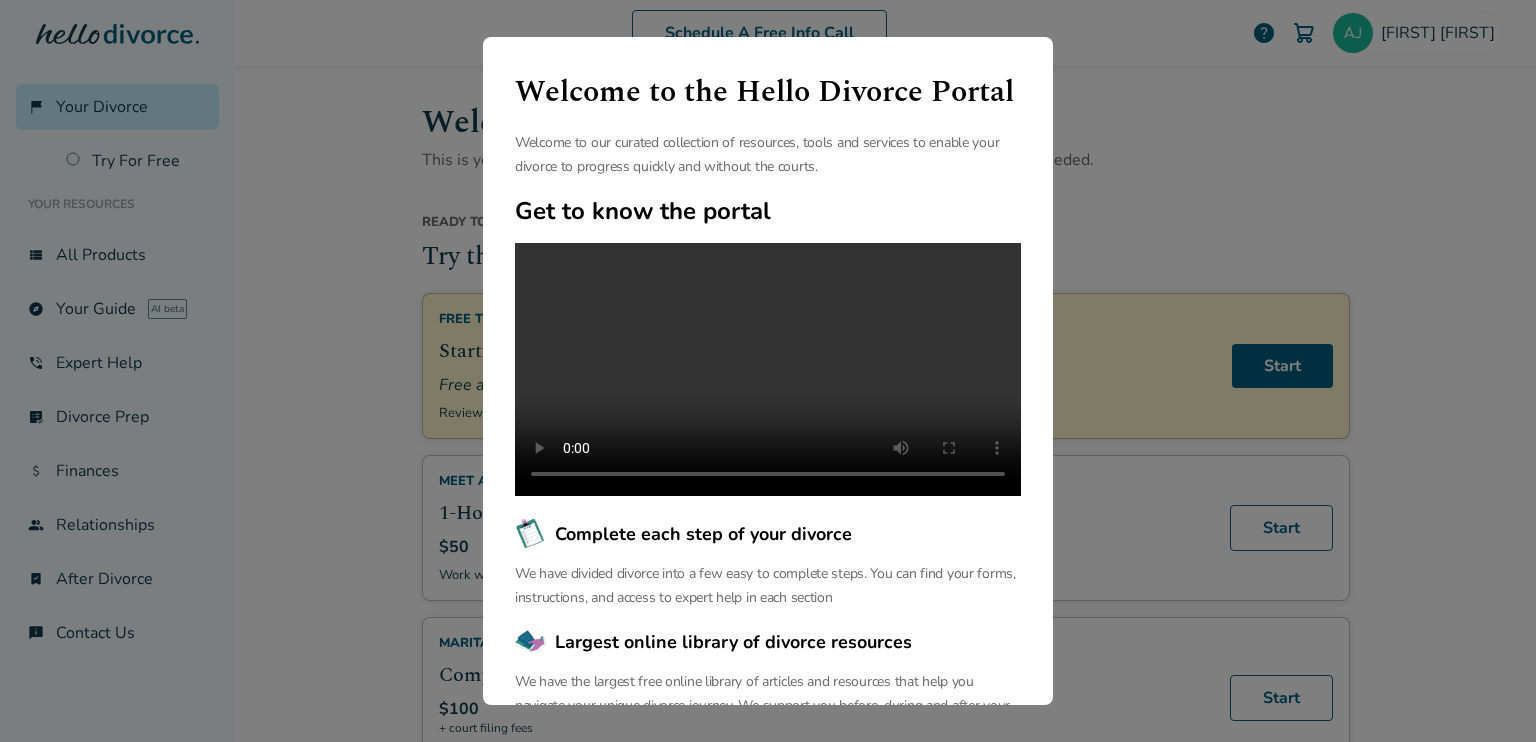click on "Welcome to the Hello Divorce Portal Welcome to our curated collection of resources, tools and services to enable your divorce to progress quickly and without the courts. Get to know the portal Complete each step of your divorce We have divided divorce into a few easy to complete steps. You can find your forms, instructions, and access to expert help in each section Largest online library of divorce resources We have the largest free online library of articles and resources that help you navigate your unique divorce journey. We support you before, during and after your divorce. Continue" at bounding box center (768, 371) 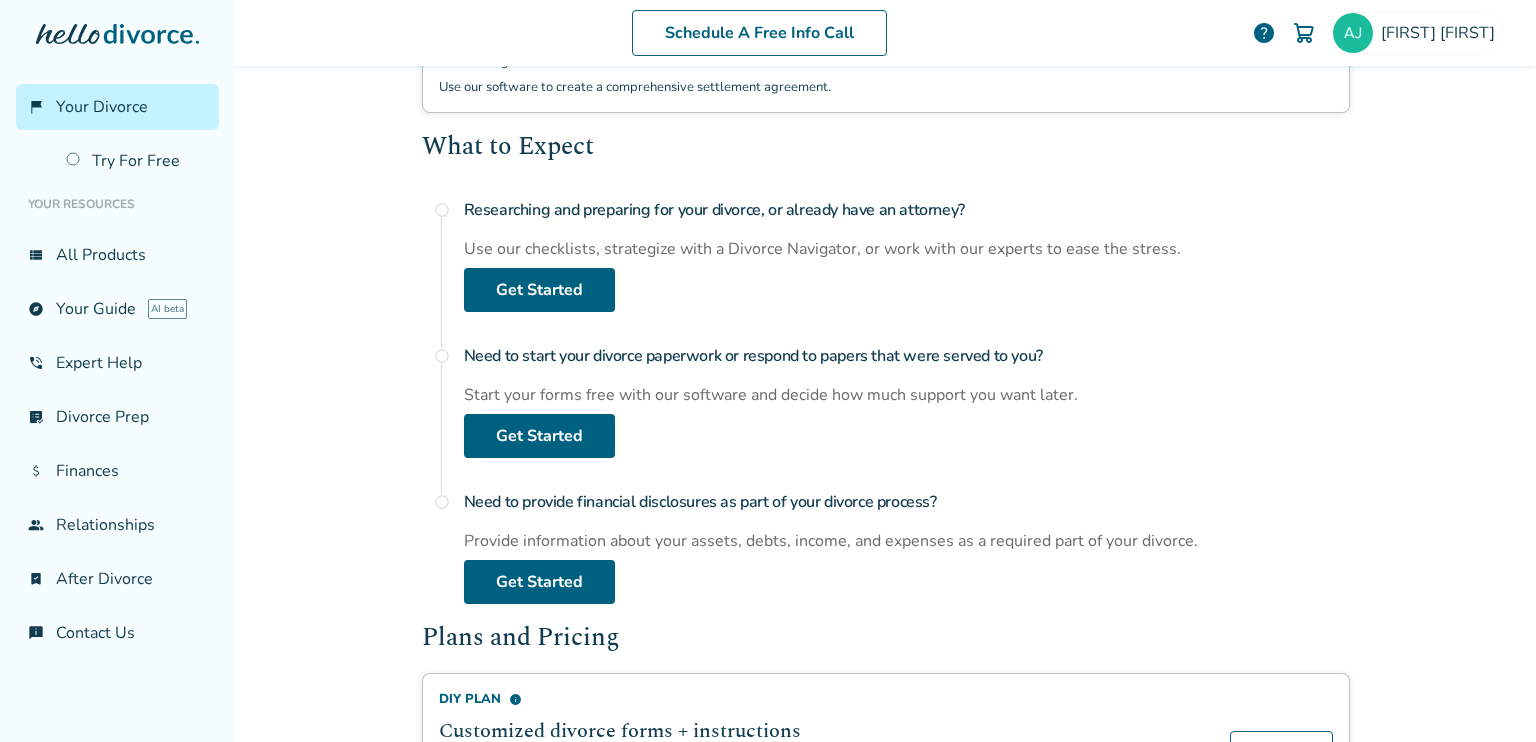 scroll, scrollTop: 675, scrollLeft: 0, axis: vertical 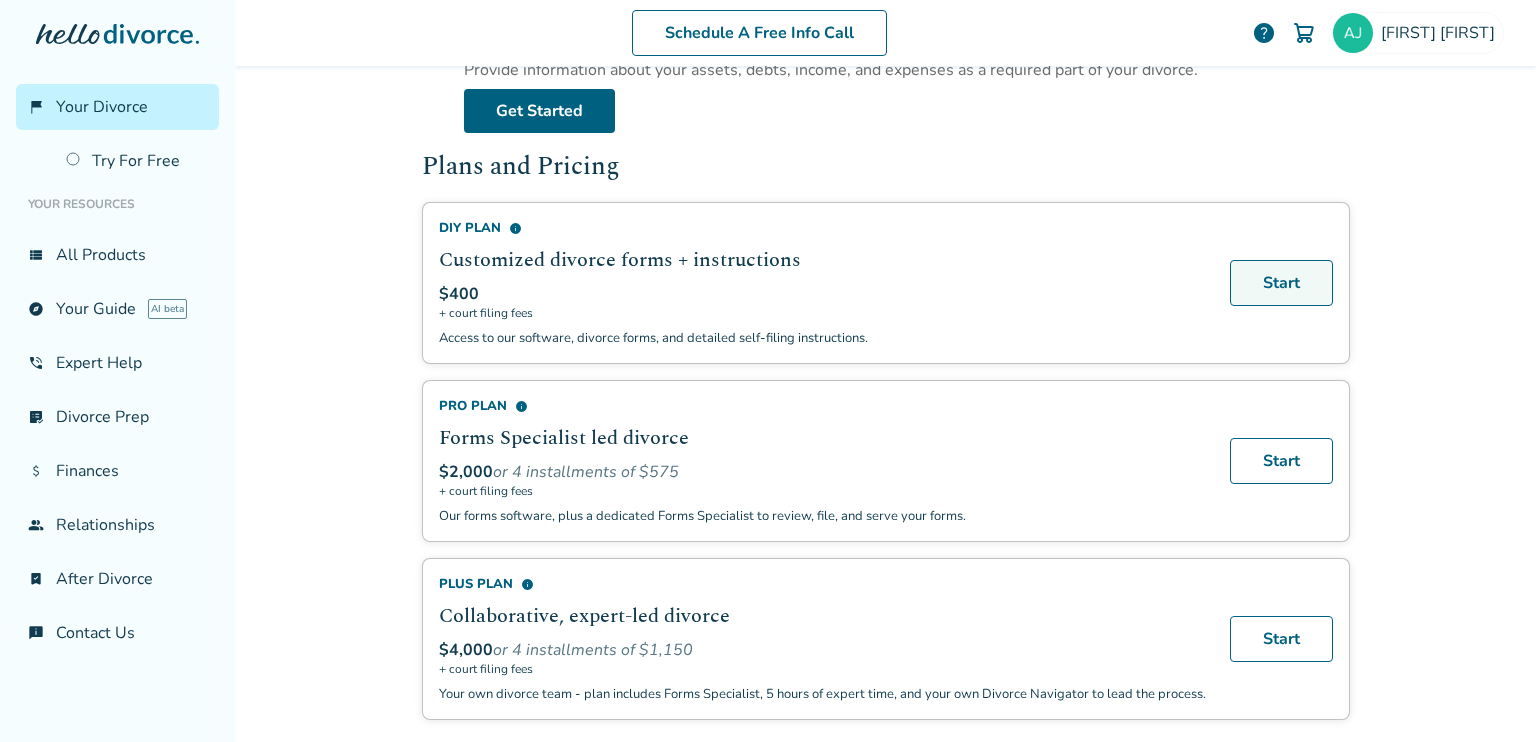 click on "Start" at bounding box center (1281, 283) 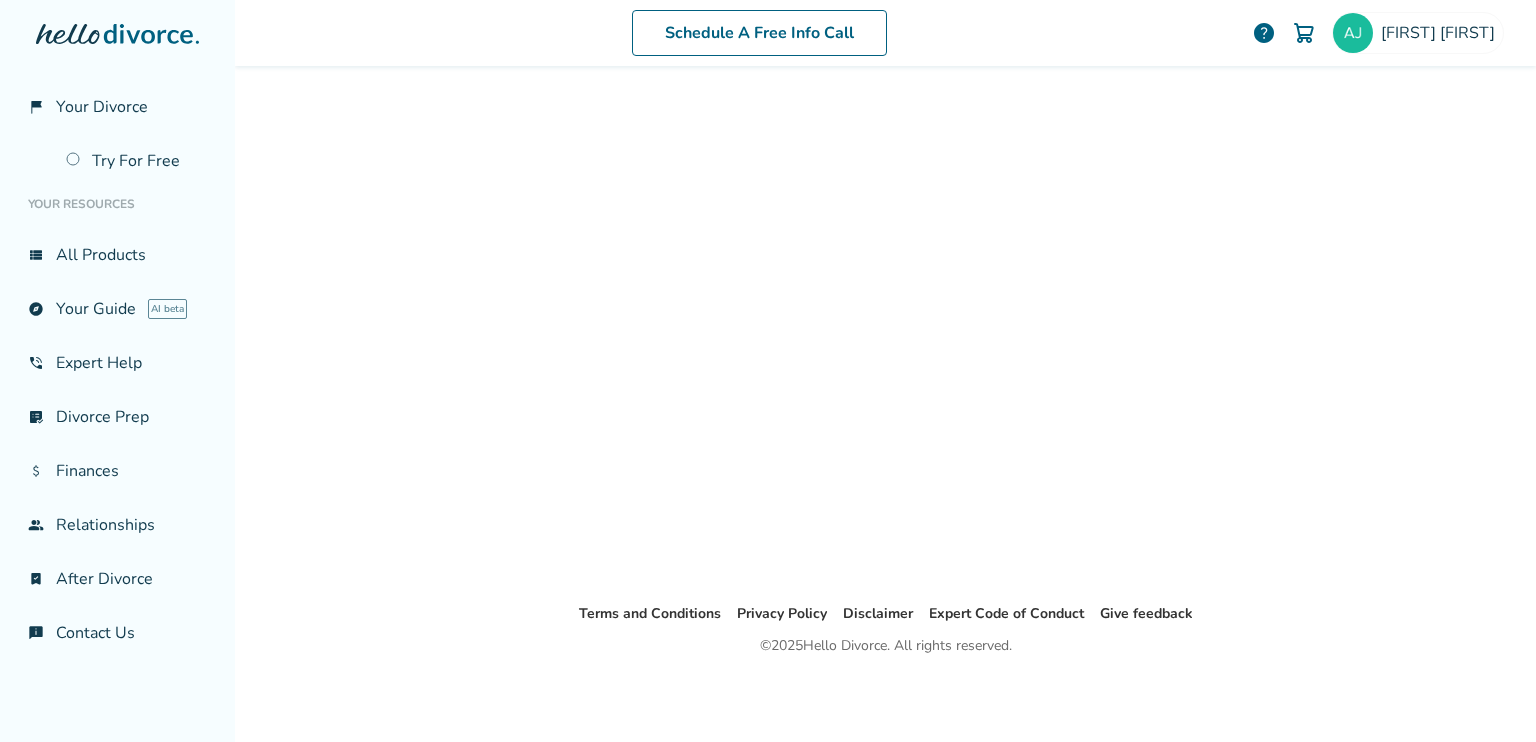 scroll, scrollTop: 98, scrollLeft: 0, axis: vertical 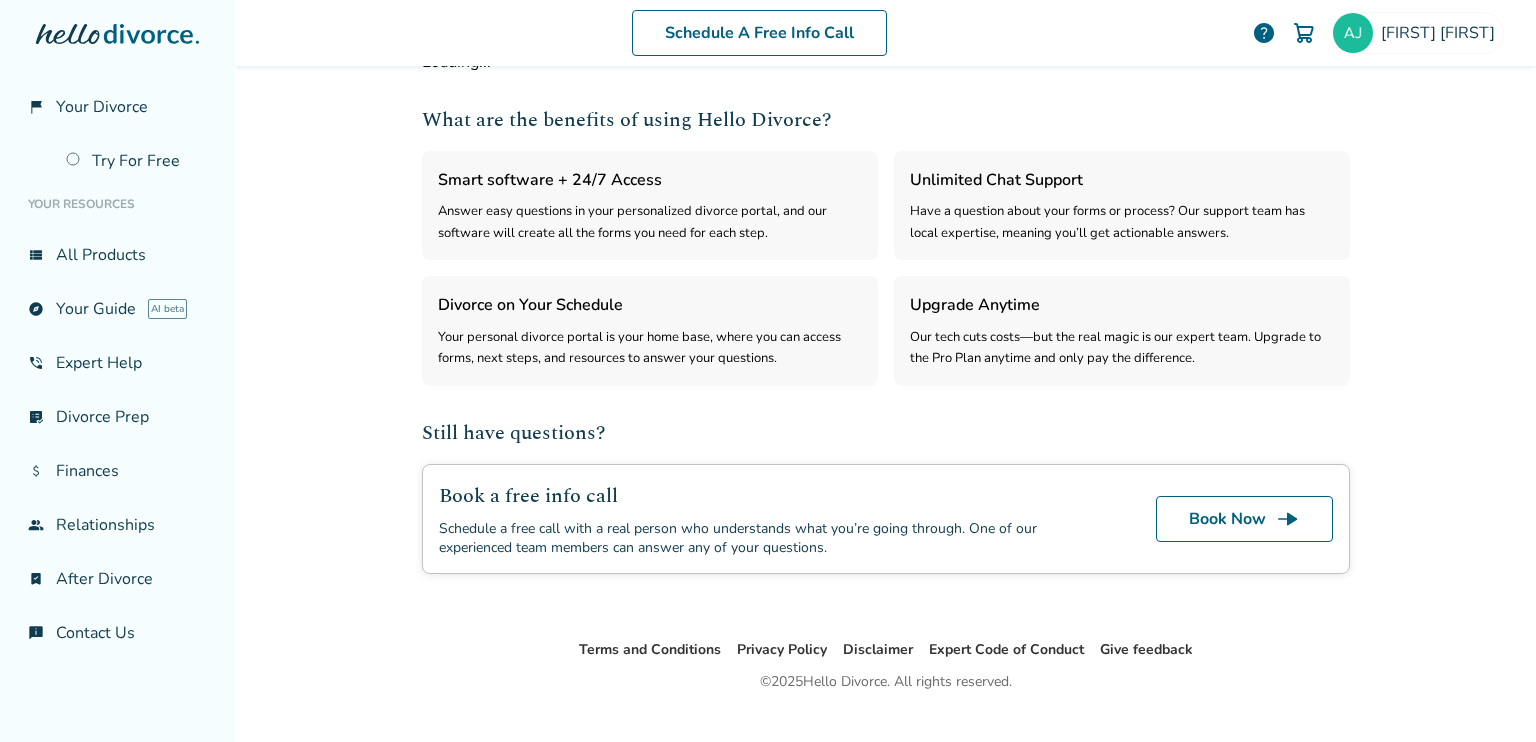 select on "***" 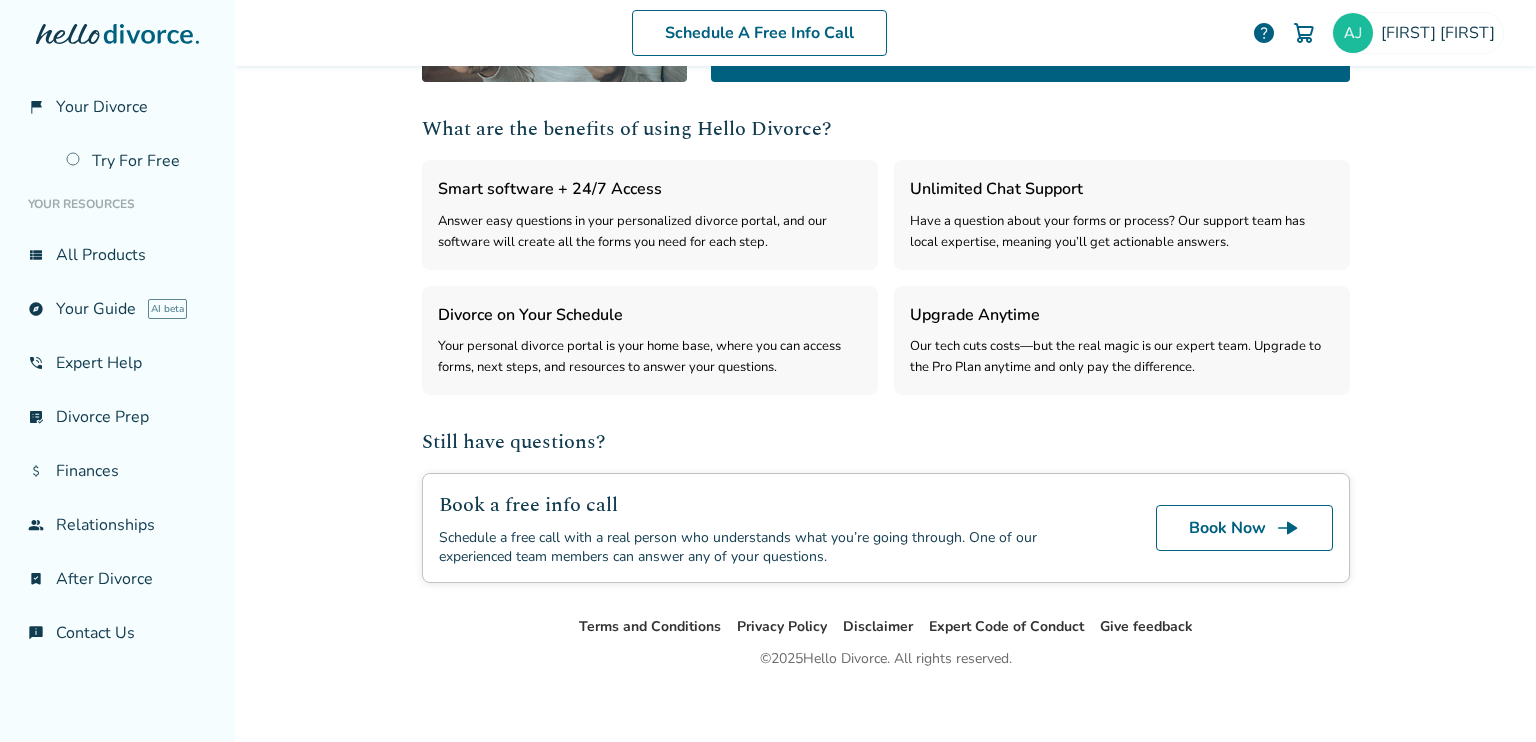 scroll, scrollTop: 510, scrollLeft: 0, axis: vertical 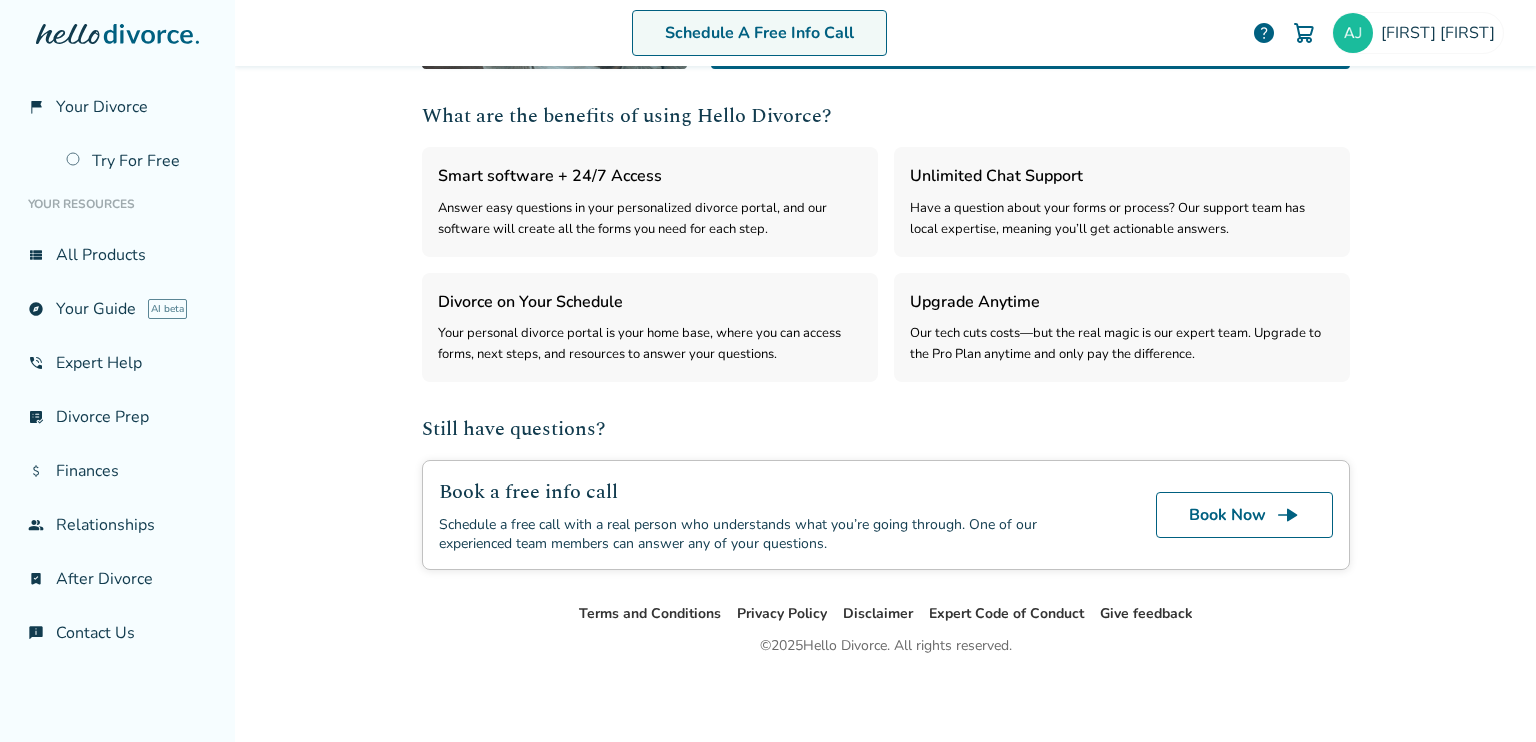 click on "Schedule A Free Info Call" at bounding box center [759, 33] 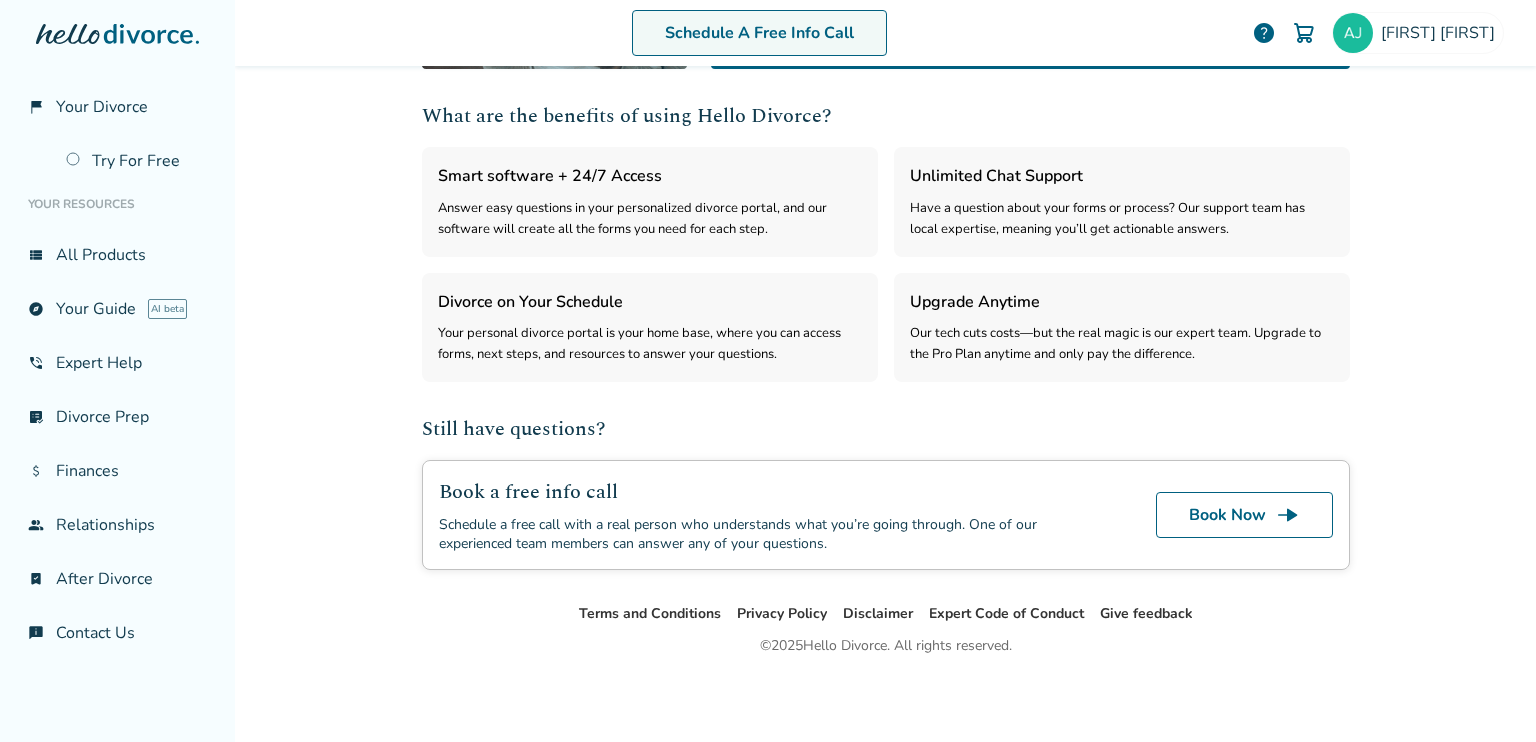 scroll, scrollTop: 210, scrollLeft: 0, axis: vertical 